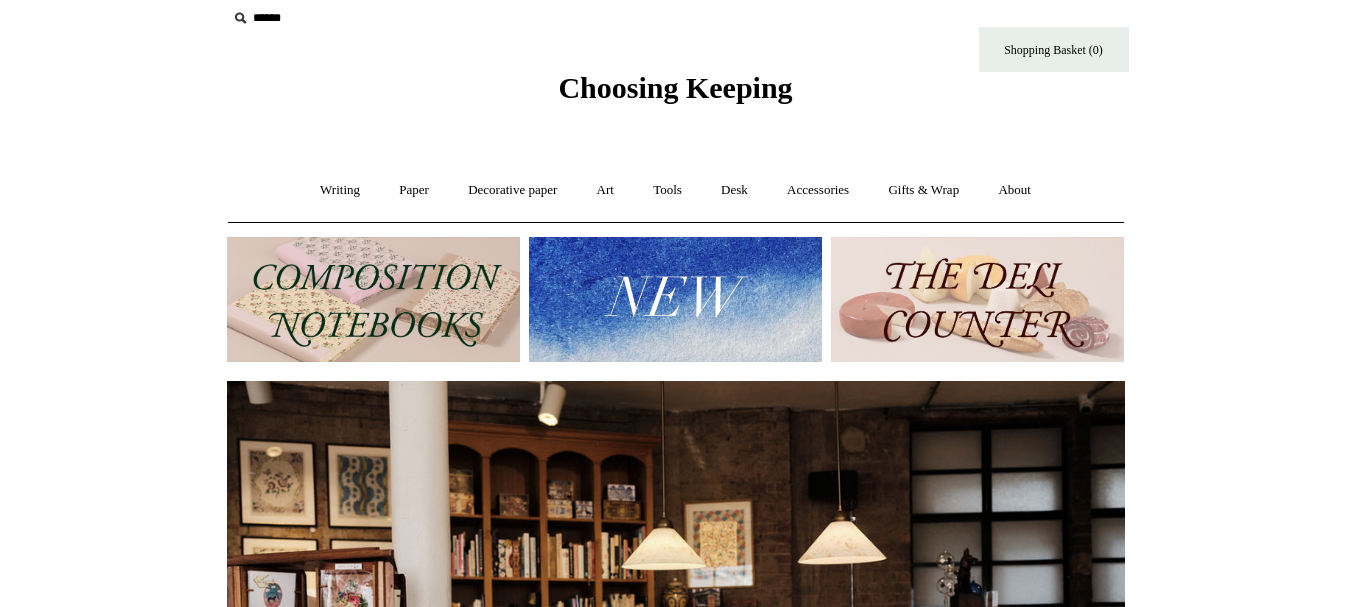 scroll, scrollTop: 0, scrollLeft: 0, axis: both 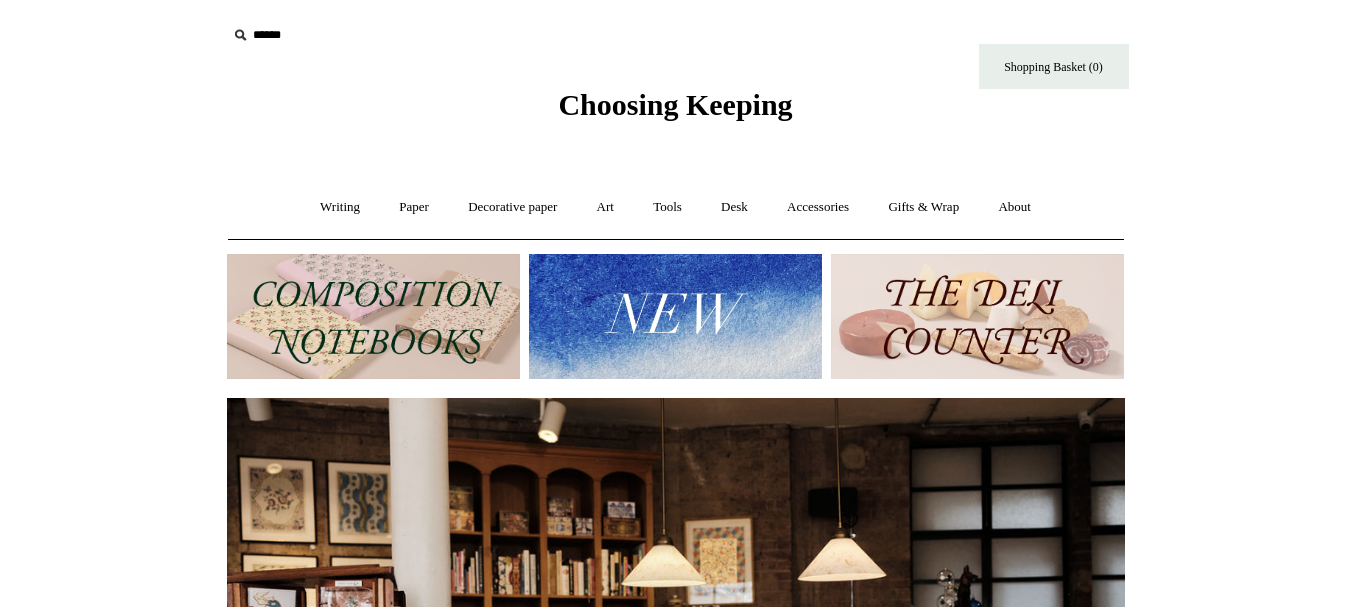 click on "Menu
Choosing Keeping
*
Shipping Information
Shopping Basket (0)
*
⤺
+ +" at bounding box center (675, 838) 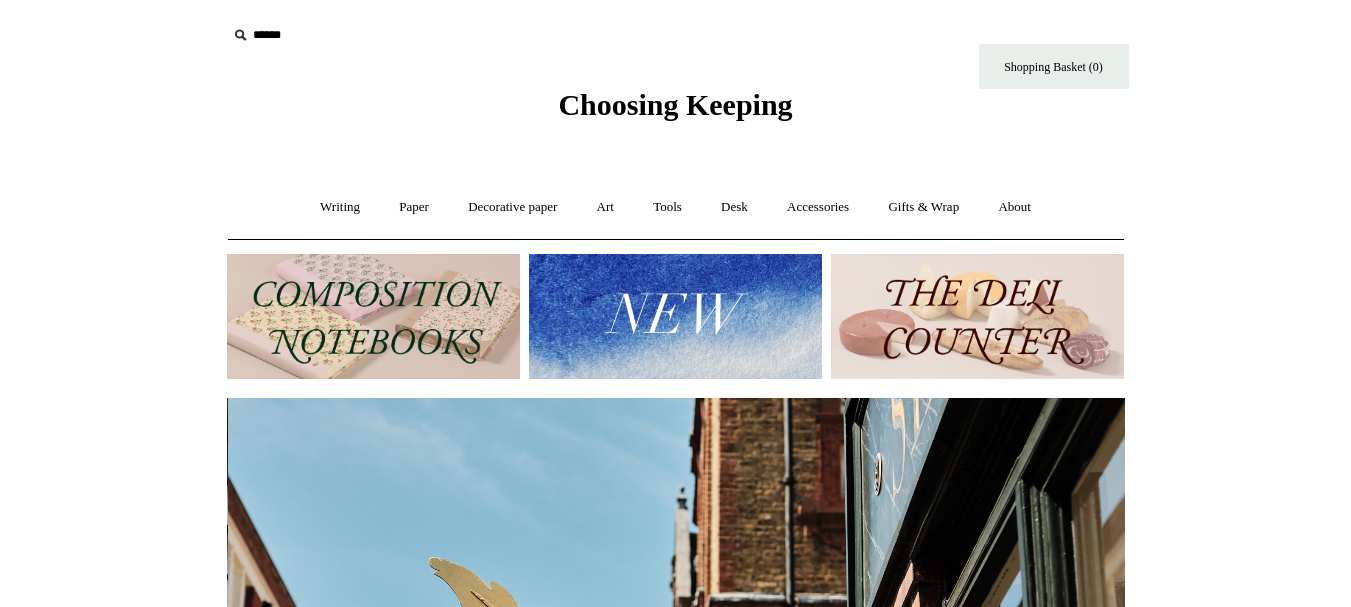 scroll, scrollTop: 0, scrollLeft: 898, axis: horizontal 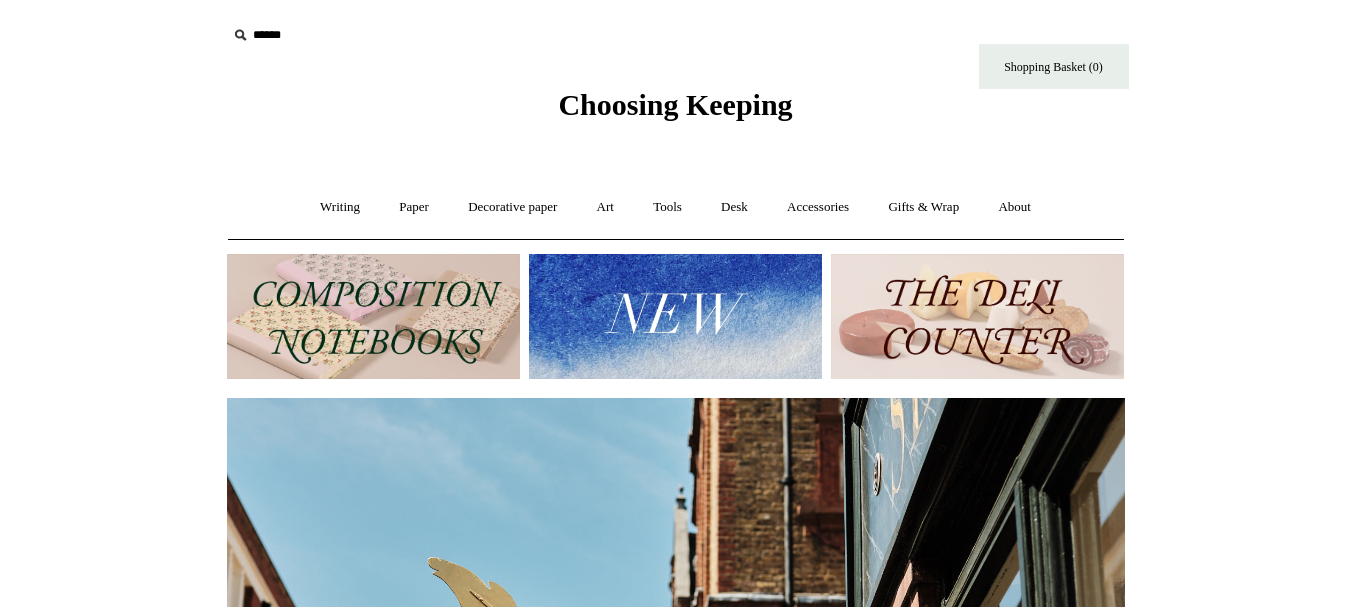 click at bounding box center (373, 316) 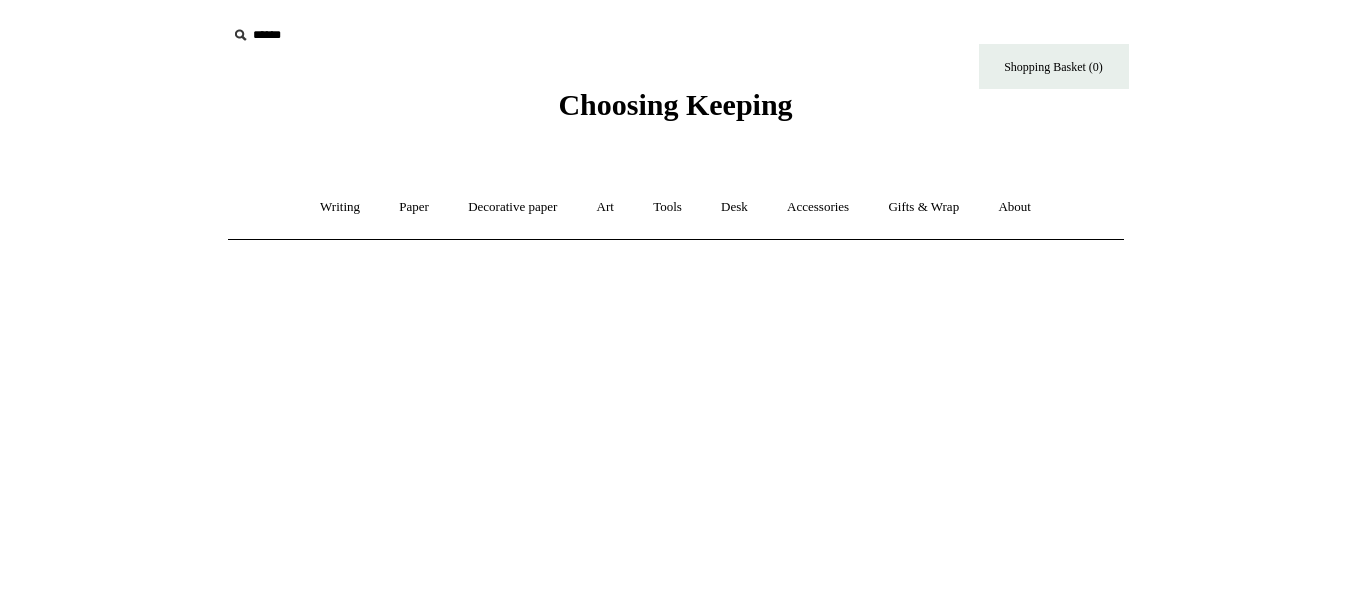 scroll, scrollTop: 0, scrollLeft: 0, axis: both 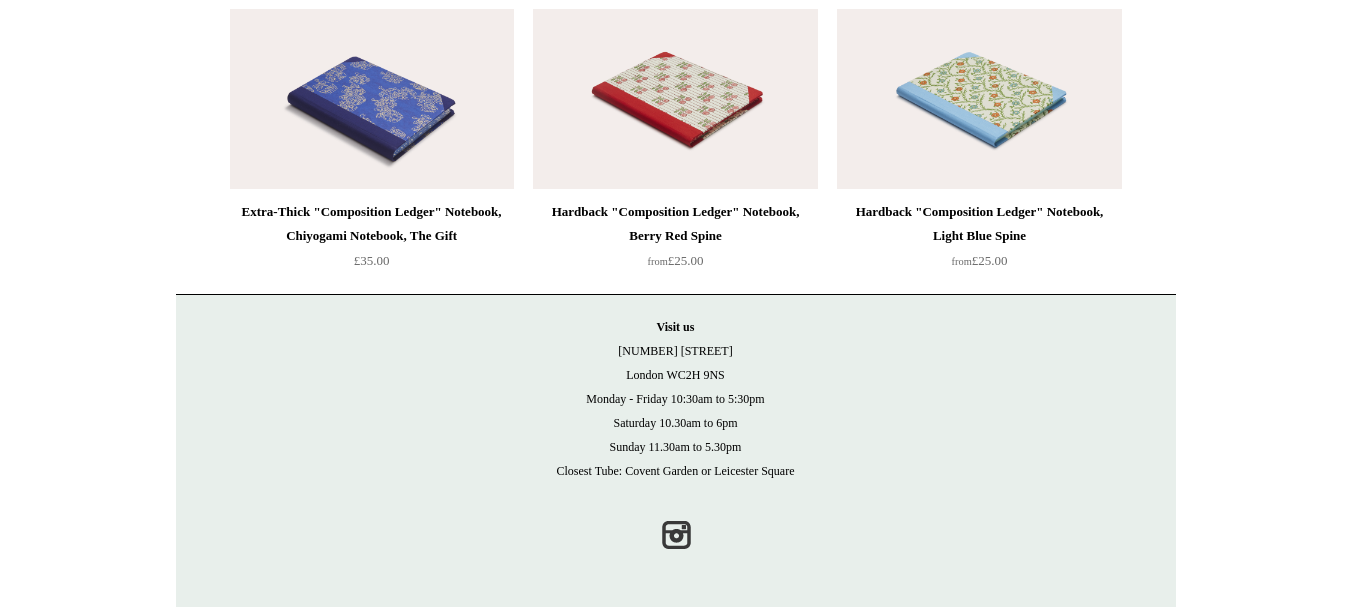 click on "Menu
Choosing Keeping
*
Shipping Information
Shopping Basket (0)
*
⤺
+ +" at bounding box center (675, -2297) 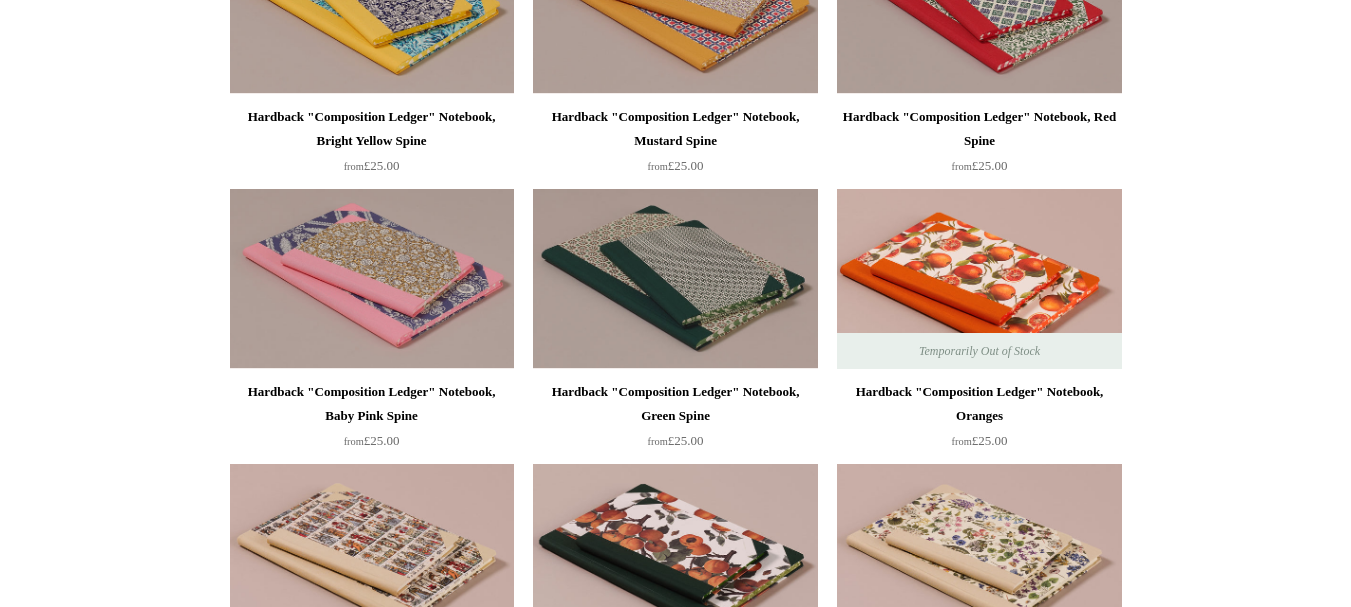 scroll, scrollTop: 0, scrollLeft: 0, axis: both 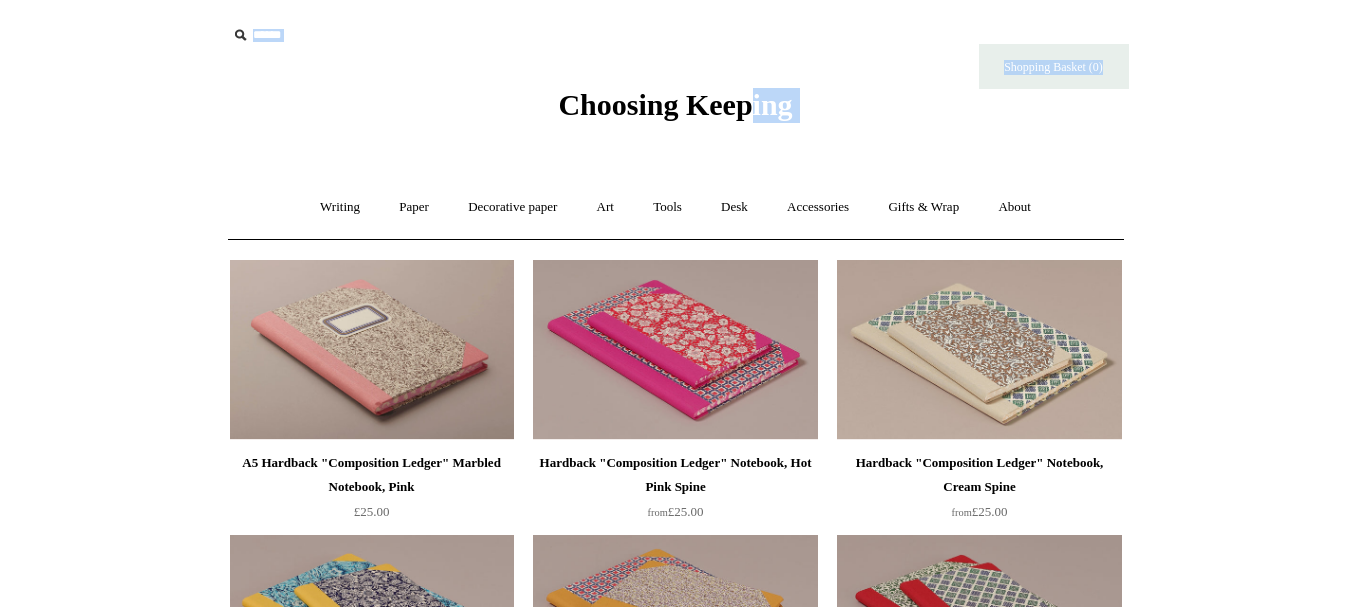 click on "Menu
Choosing Keeping
*
Shipping Information
Shopping Basket (0)
*
⤺
+" at bounding box center [676, 2904] 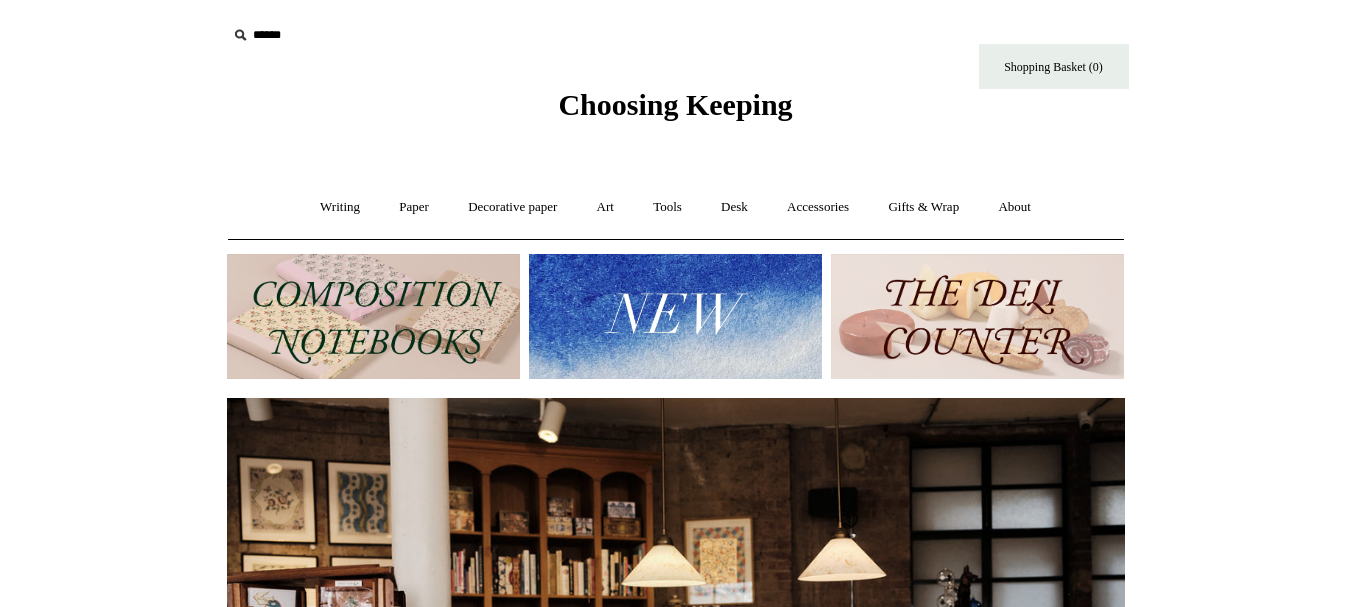 scroll, scrollTop: 0, scrollLeft: 0, axis: both 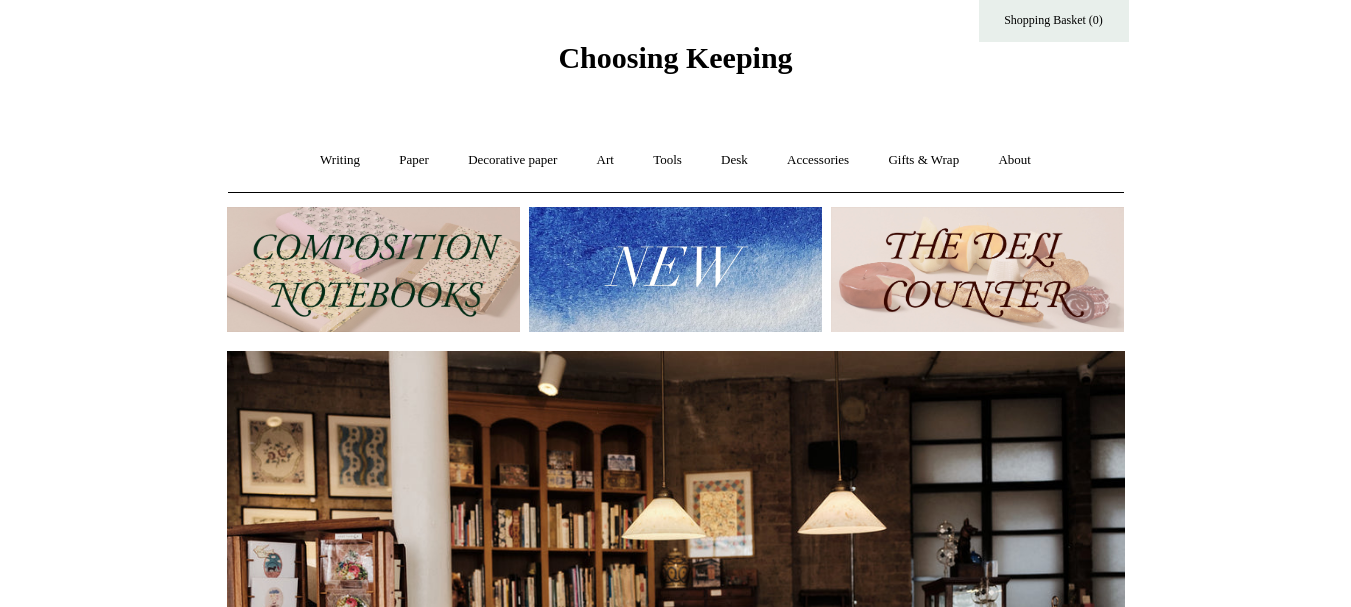 click at bounding box center (978, 270) 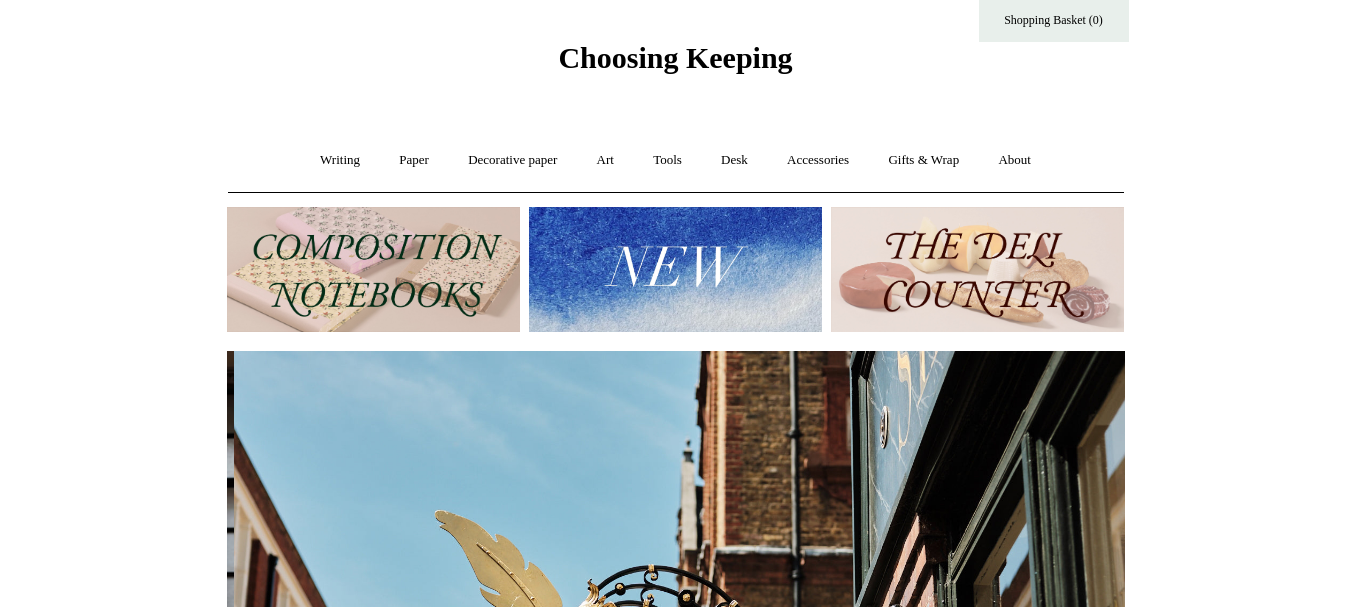 scroll, scrollTop: 0, scrollLeft: 898, axis: horizontal 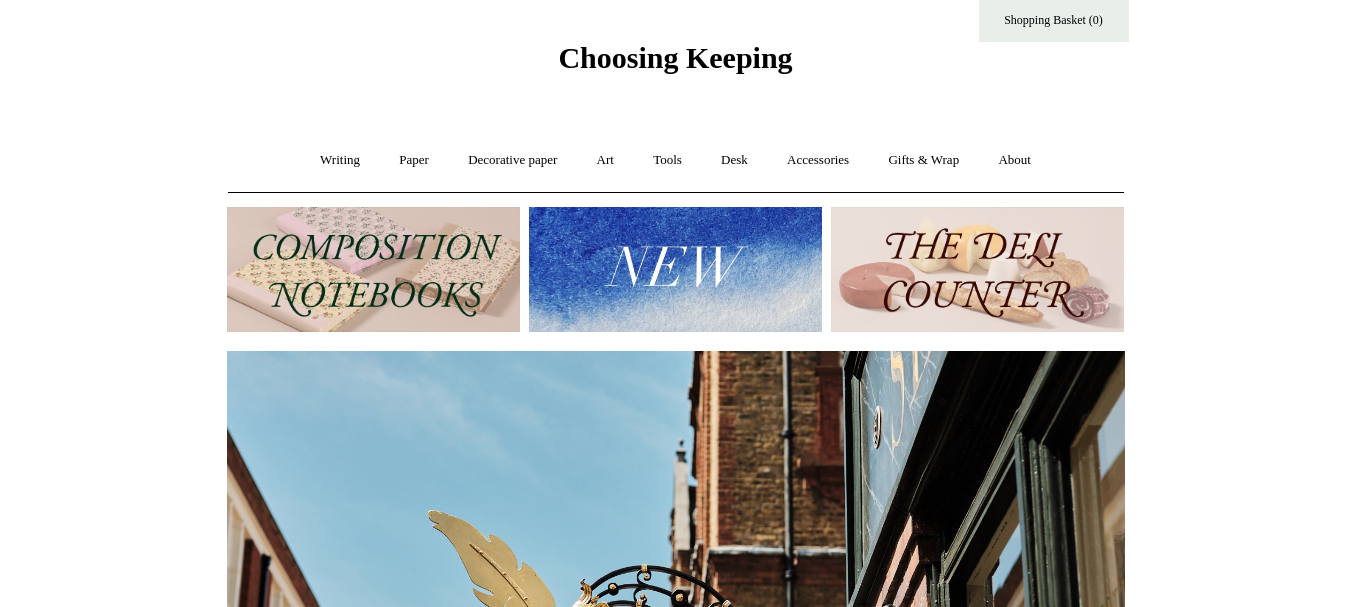 click at bounding box center (977, 269) 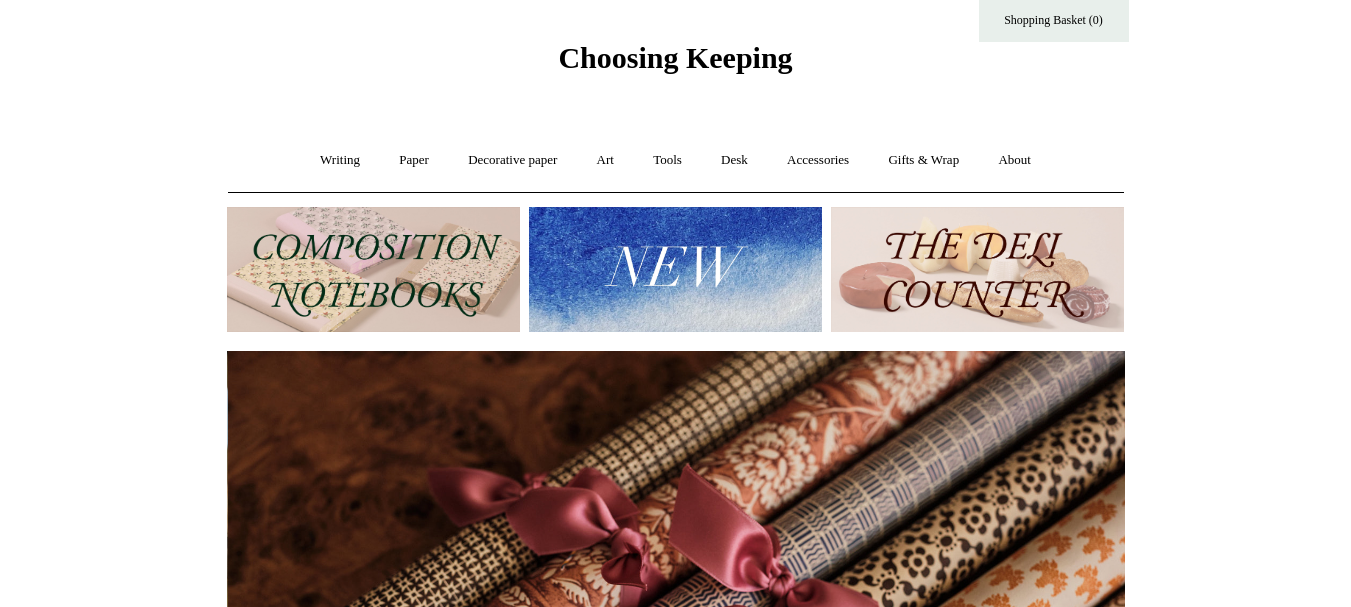 scroll, scrollTop: 0, scrollLeft: 1796, axis: horizontal 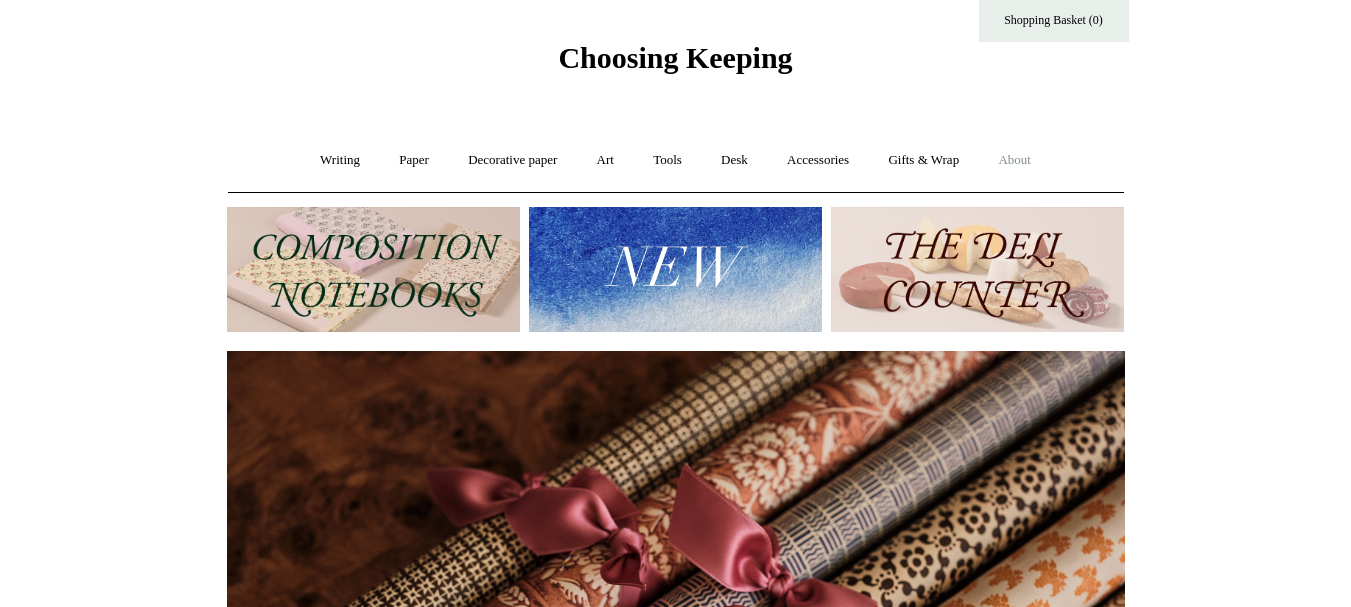 click on "About +" at bounding box center [1014, 160] 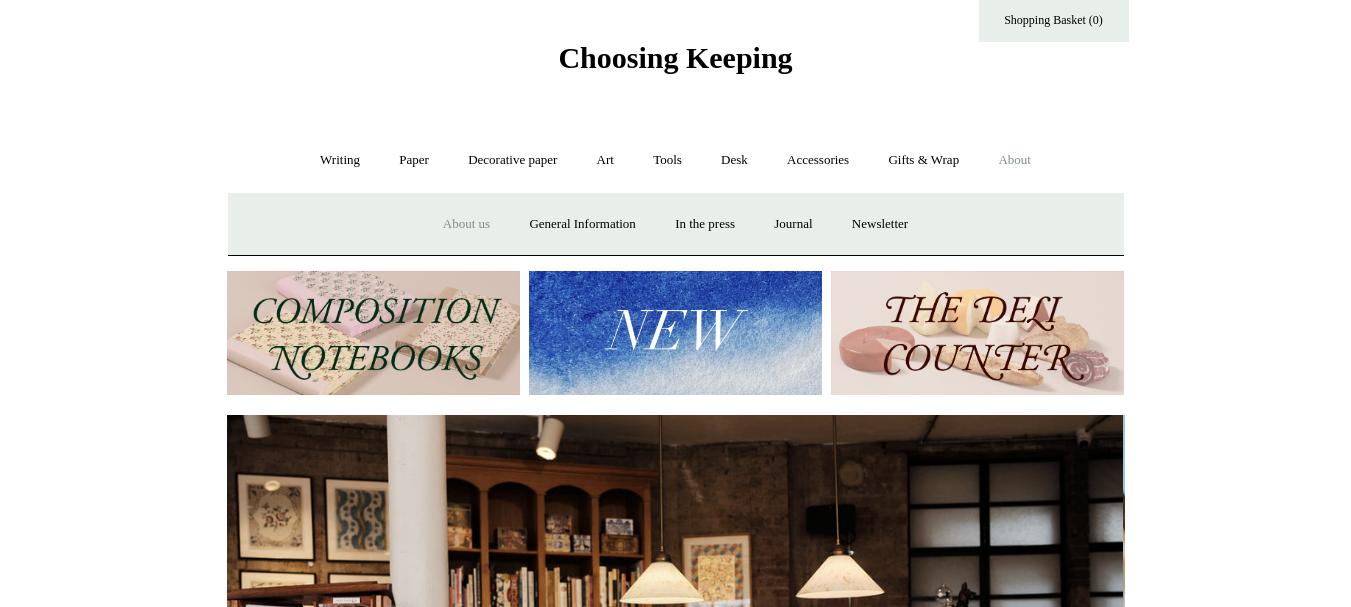 scroll, scrollTop: 0, scrollLeft: 0, axis: both 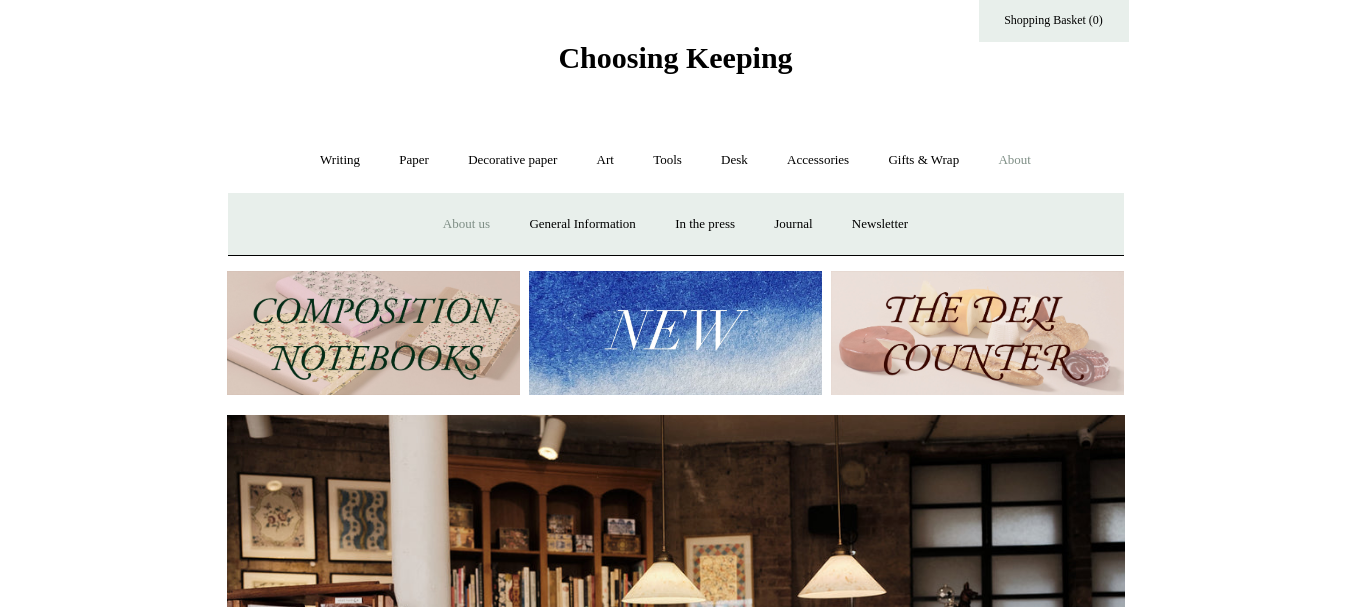 click on "About us" at bounding box center [466, 224] 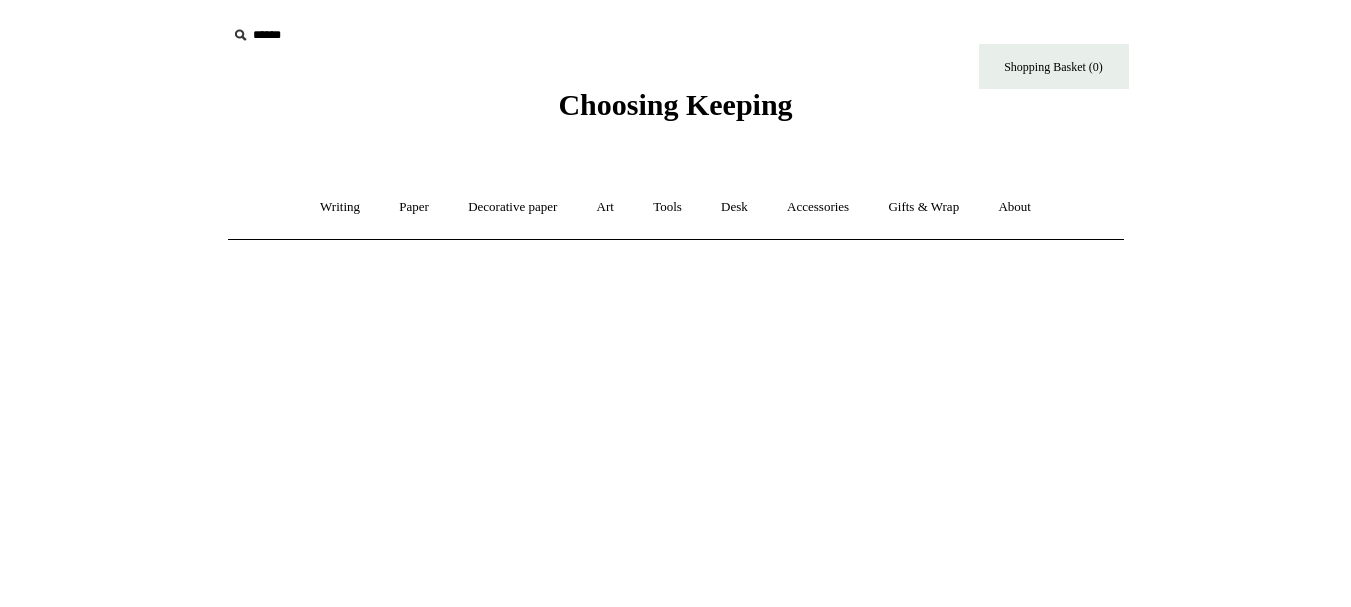 scroll, scrollTop: 0, scrollLeft: 0, axis: both 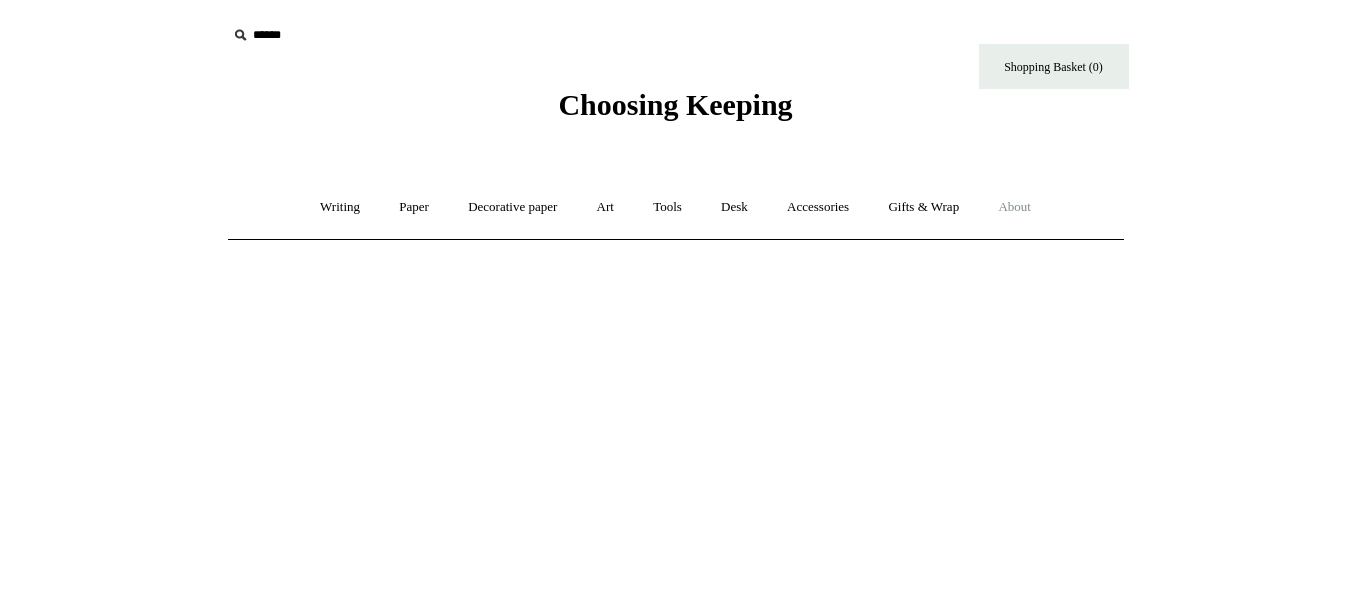 click on "About +" at bounding box center [1014, 207] 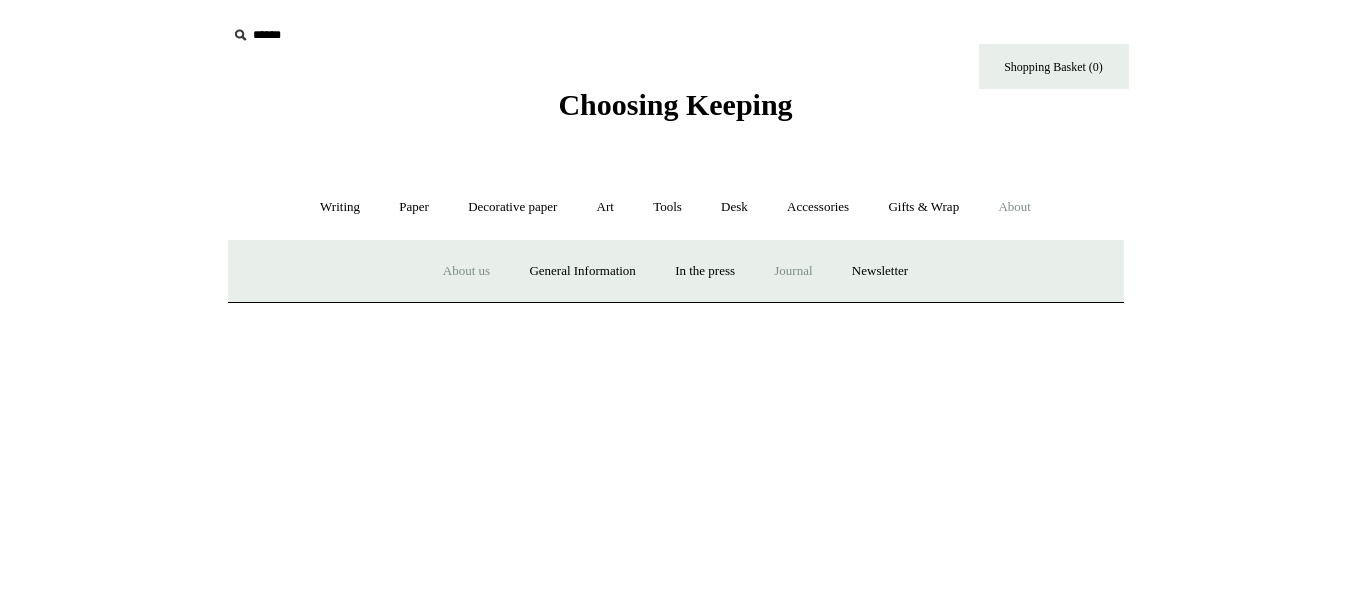 click on "Journal +" at bounding box center [793, 271] 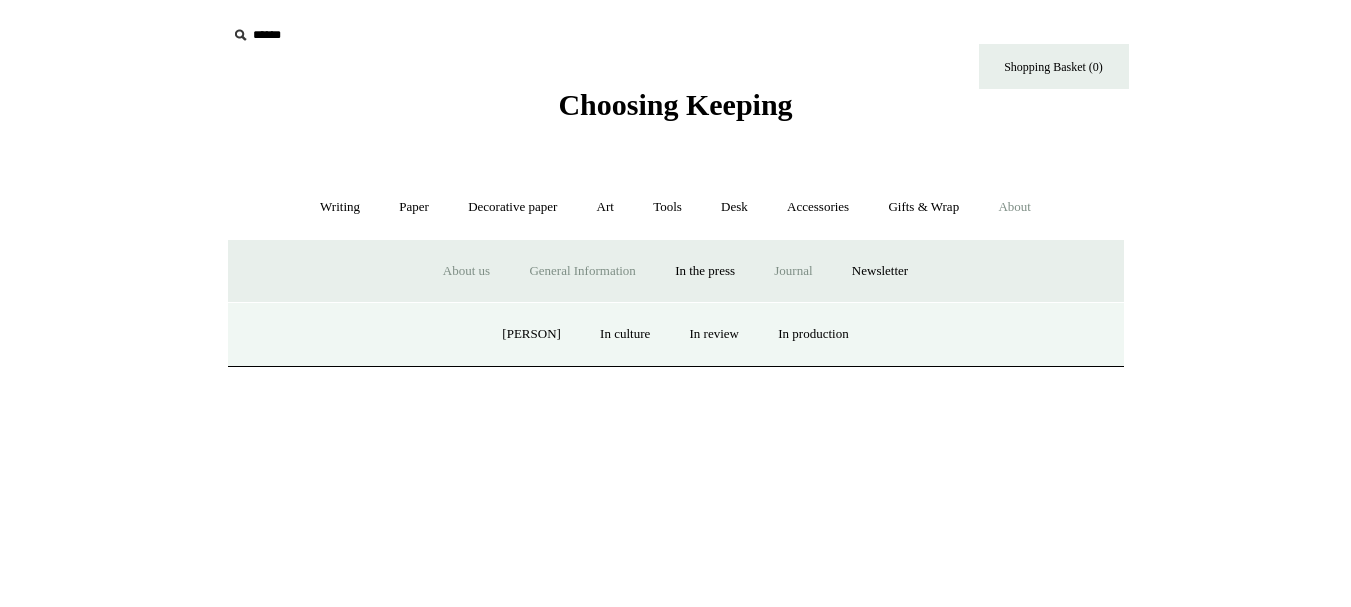 click on "General Information" at bounding box center (582, 271) 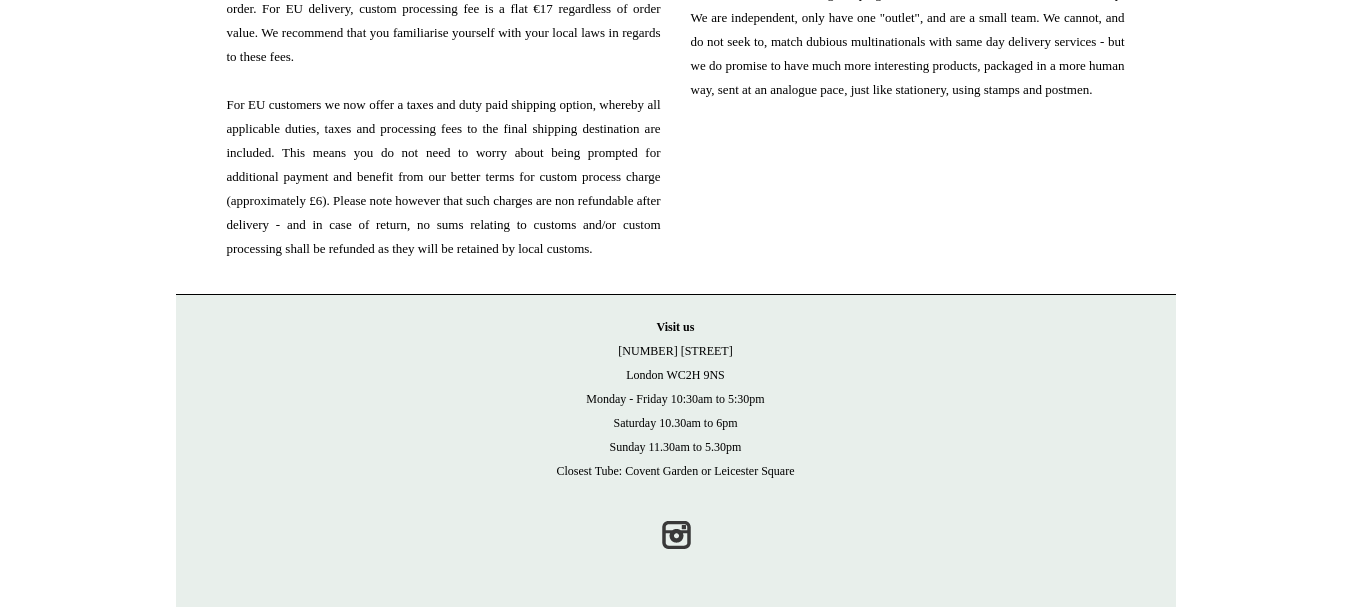 scroll, scrollTop: 2537, scrollLeft: 0, axis: vertical 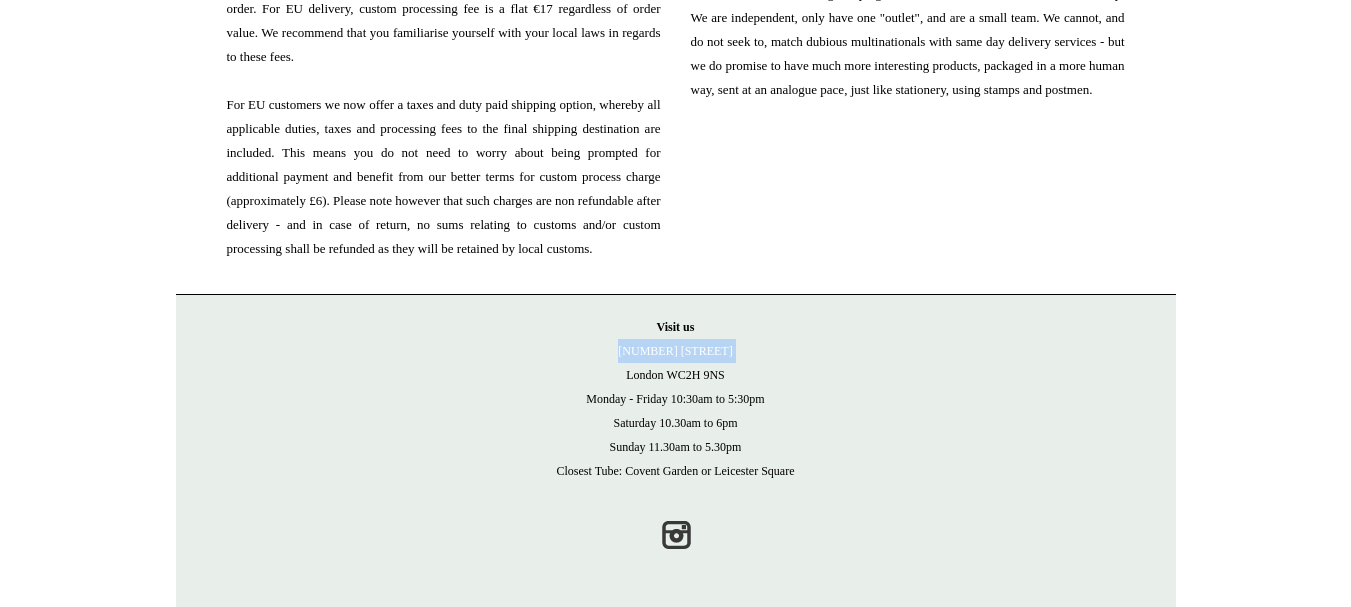 click on "Visit us  [NUMBER] [STREET] [CITY] [POSTCODE] [DAYS] [TIME] [TIME] [TIME]
Closest Tube: [STATION] or [STATION]" at bounding box center (676, 399) 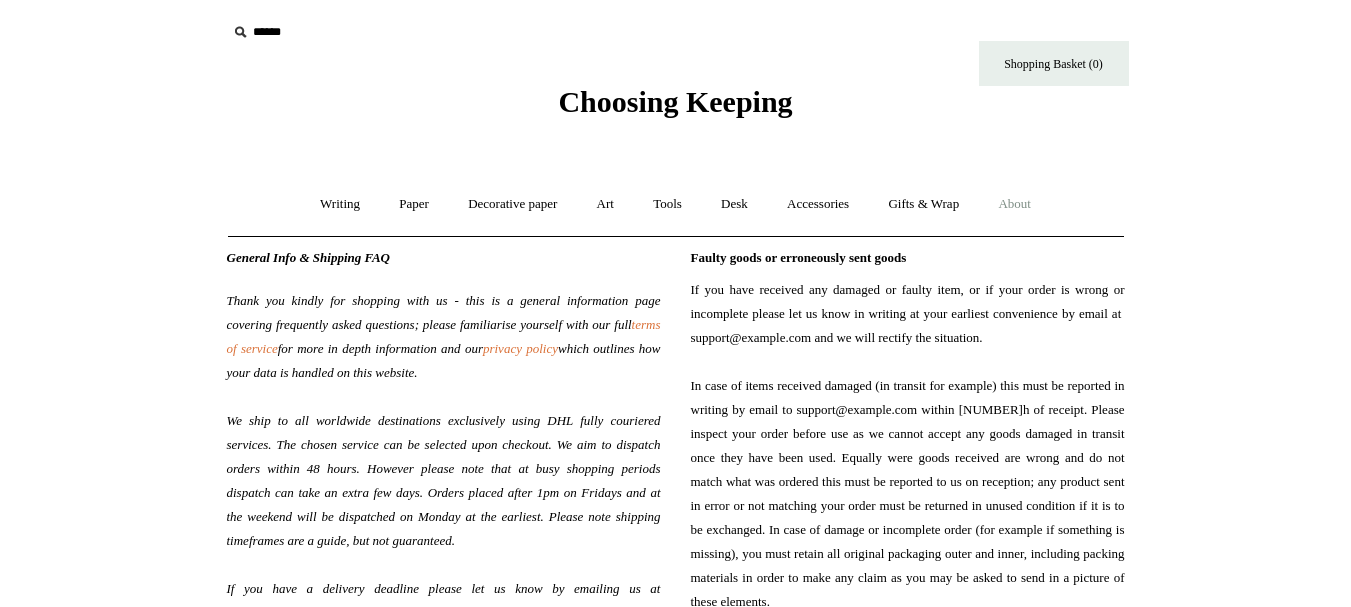scroll, scrollTop: 0, scrollLeft: 0, axis: both 